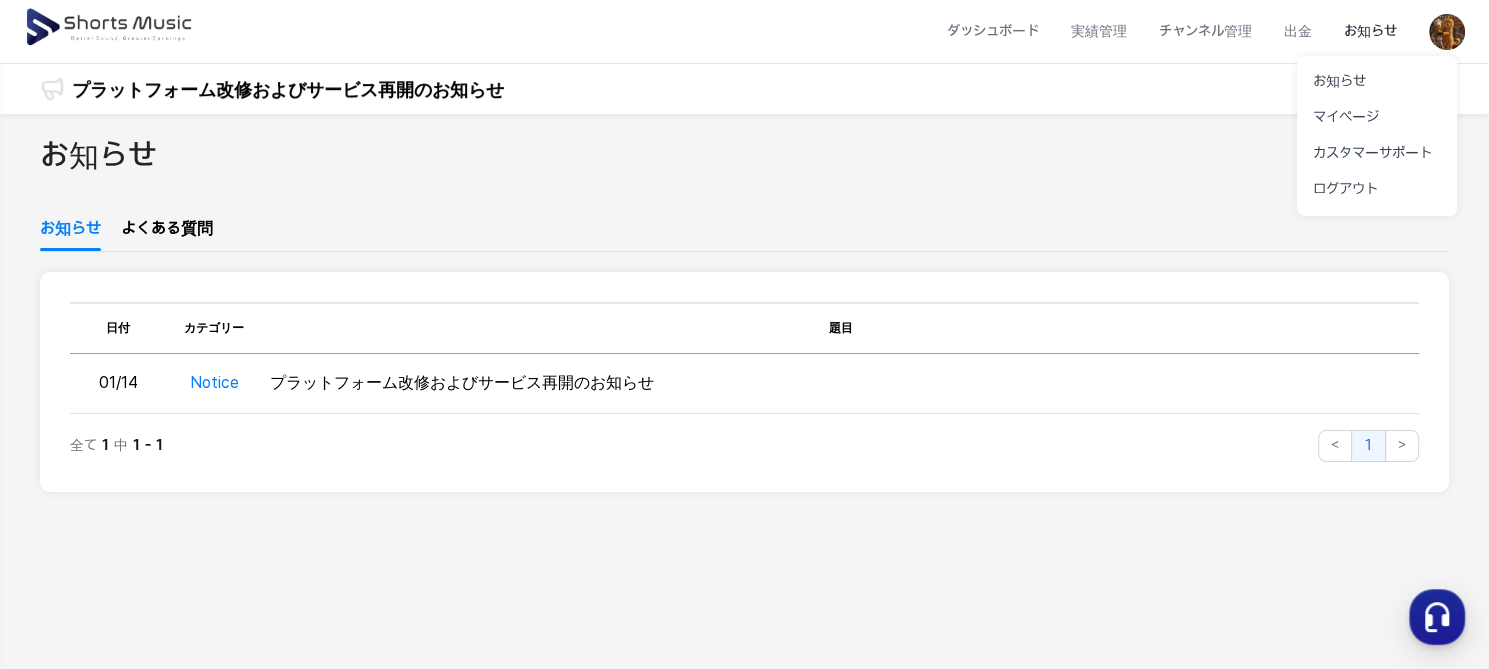 scroll, scrollTop: 0, scrollLeft: 0, axis: both 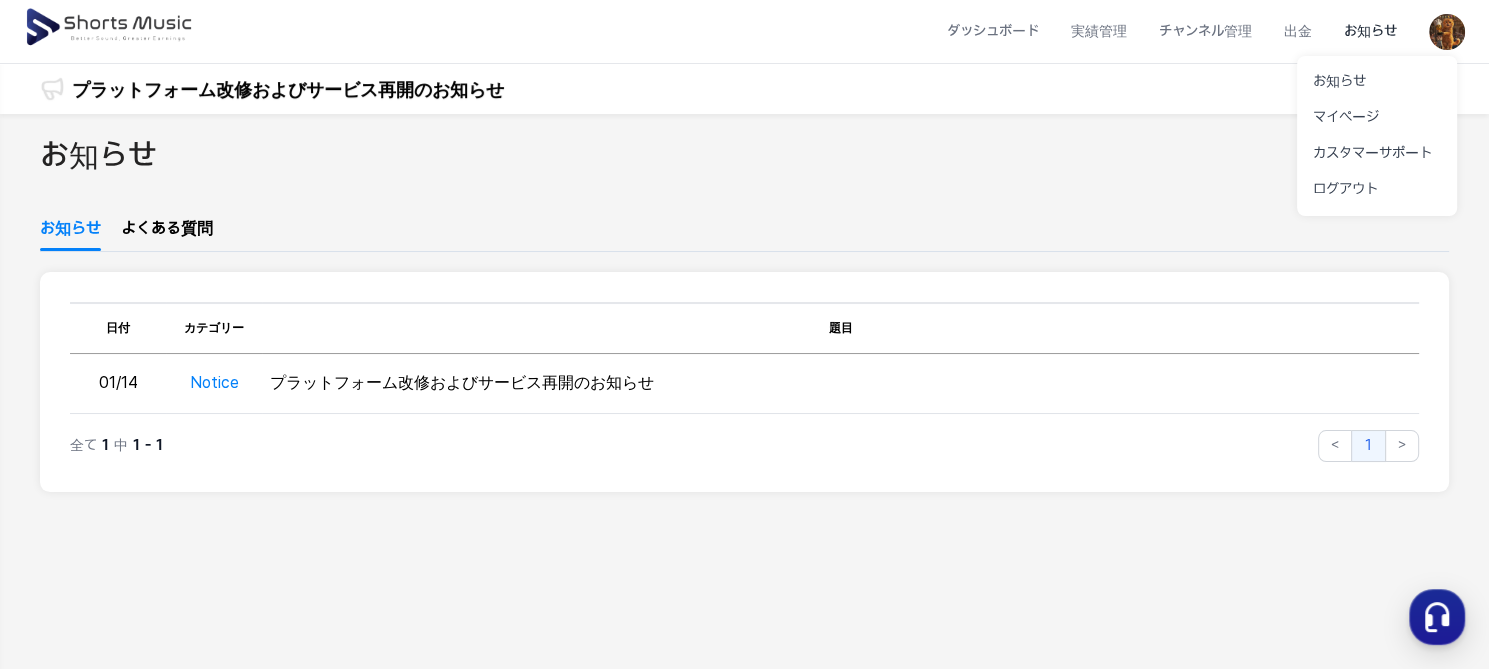 click at bounding box center (744, 334) 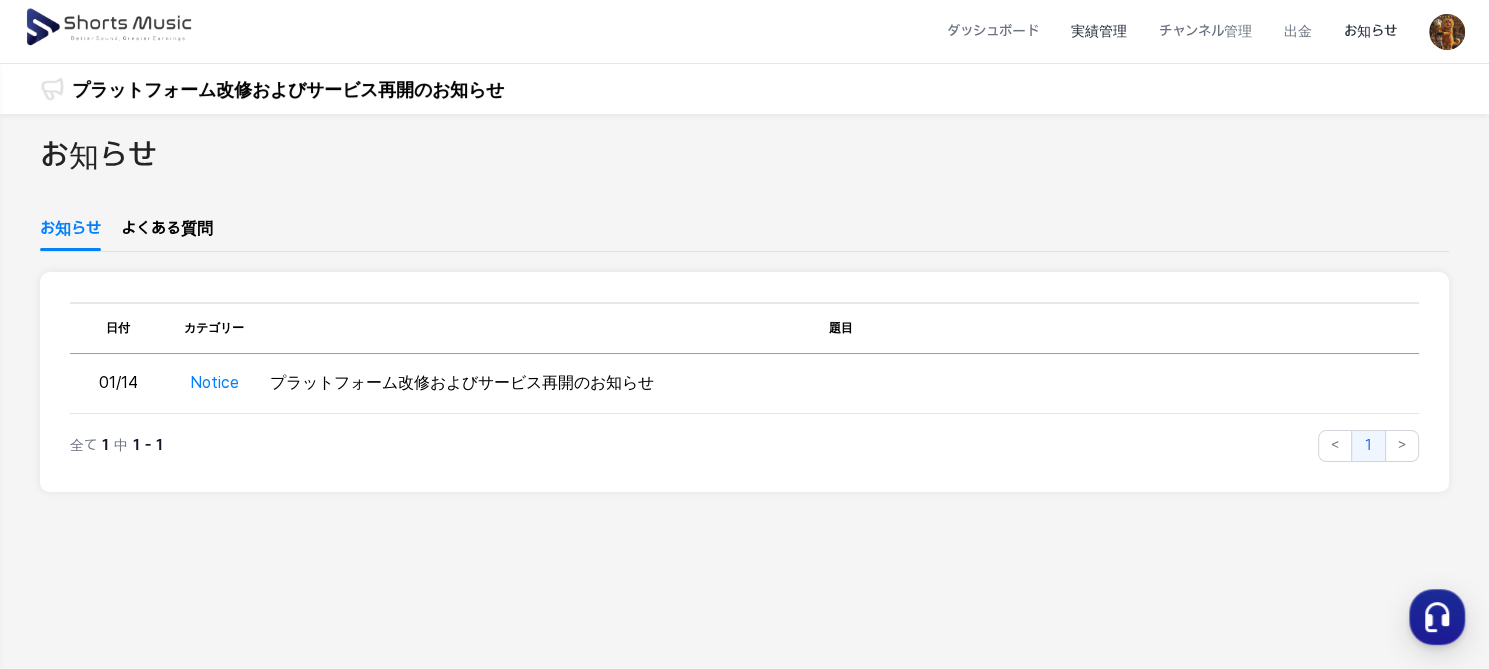 click on "実績管理" at bounding box center [1099, 31] 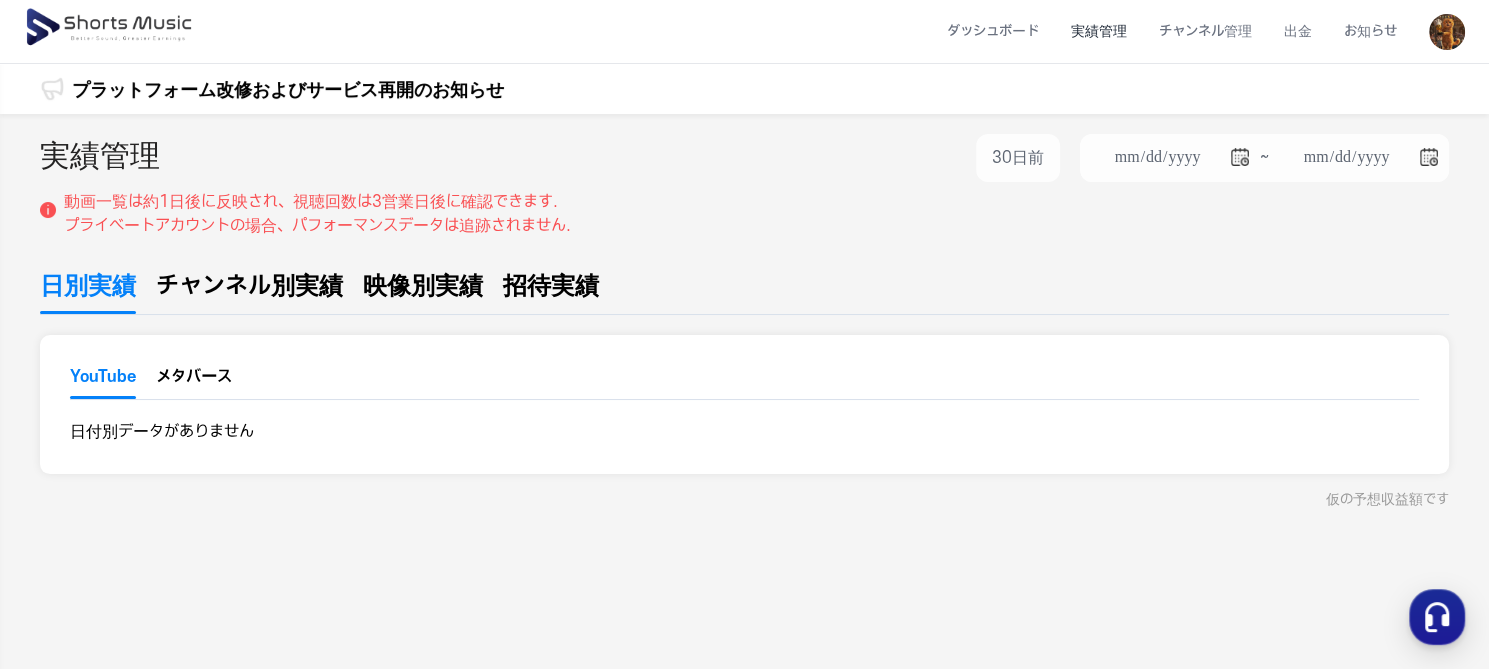 click on "実績管理" at bounding box center (1099, 31) 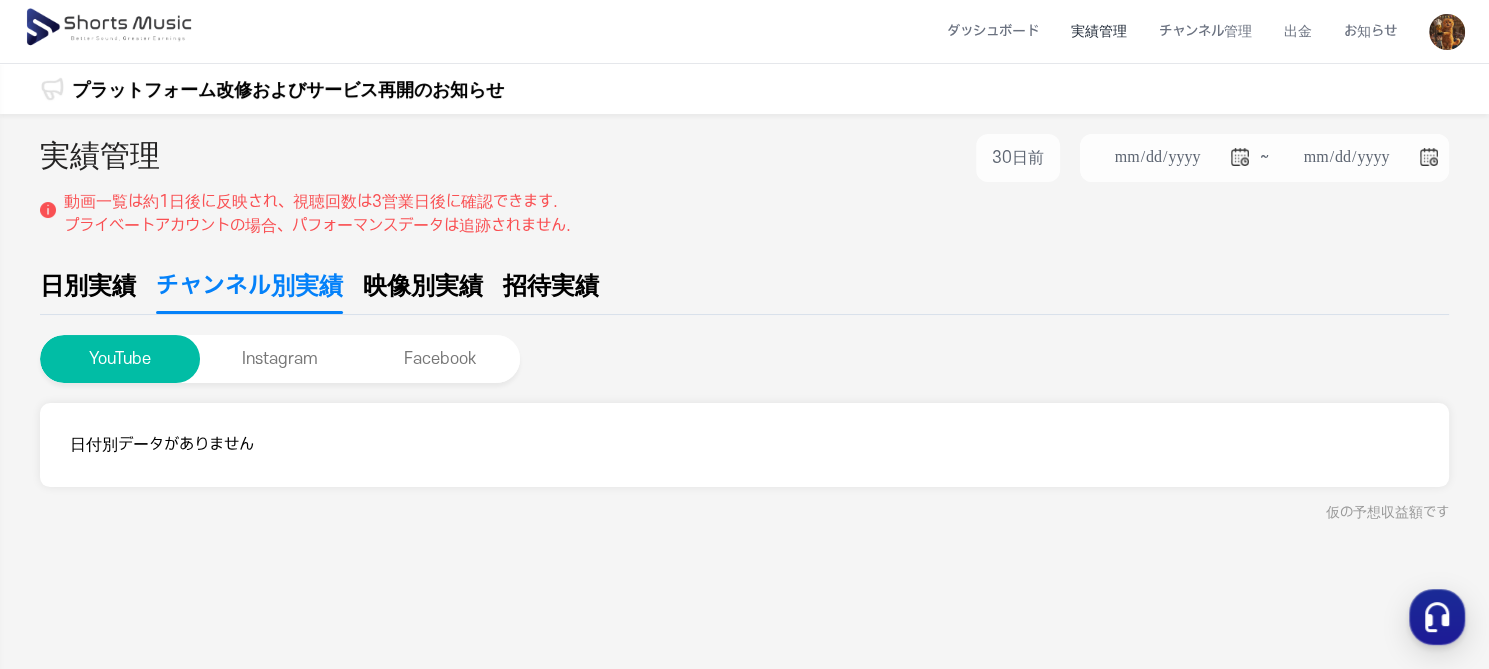 click on "映像別実績" at bounding box center (423, 286) 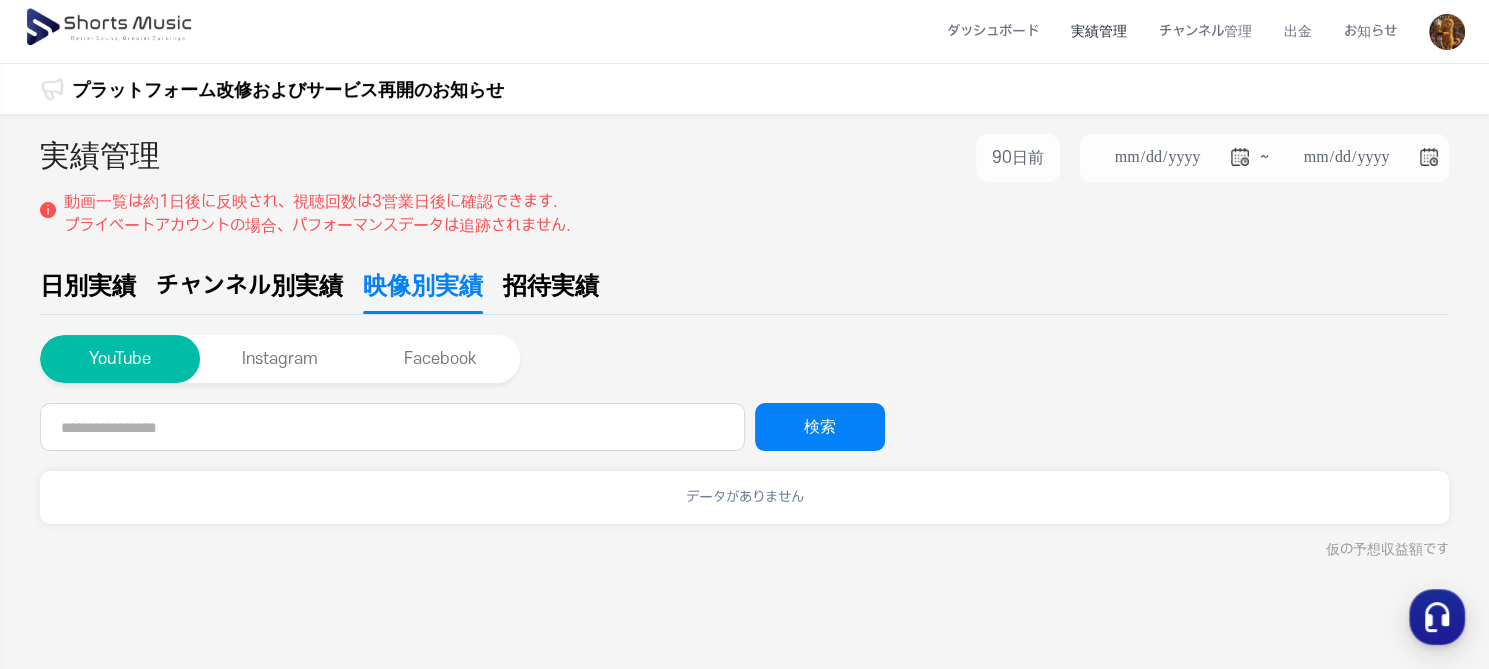 click on "招待実績" at bounding box center [551, 286] 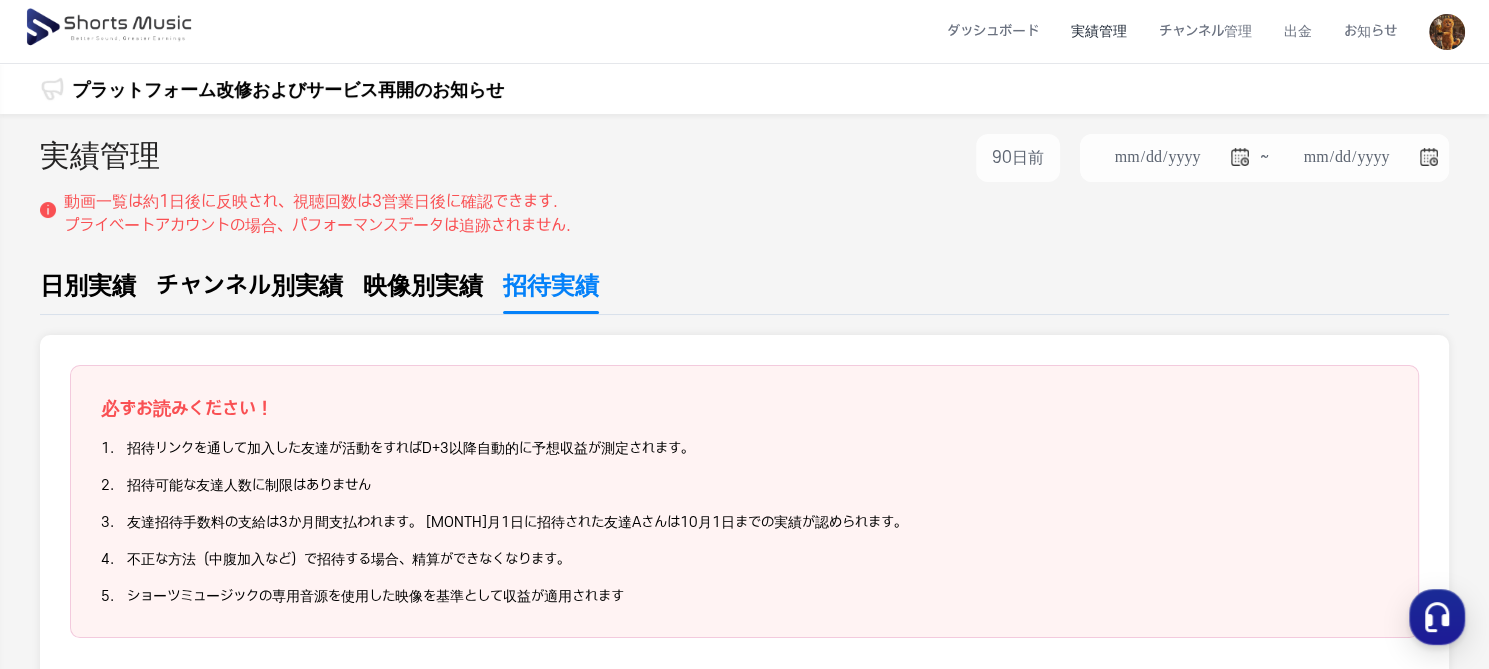 click on "映像別実績" at bounding box center [423, 286] 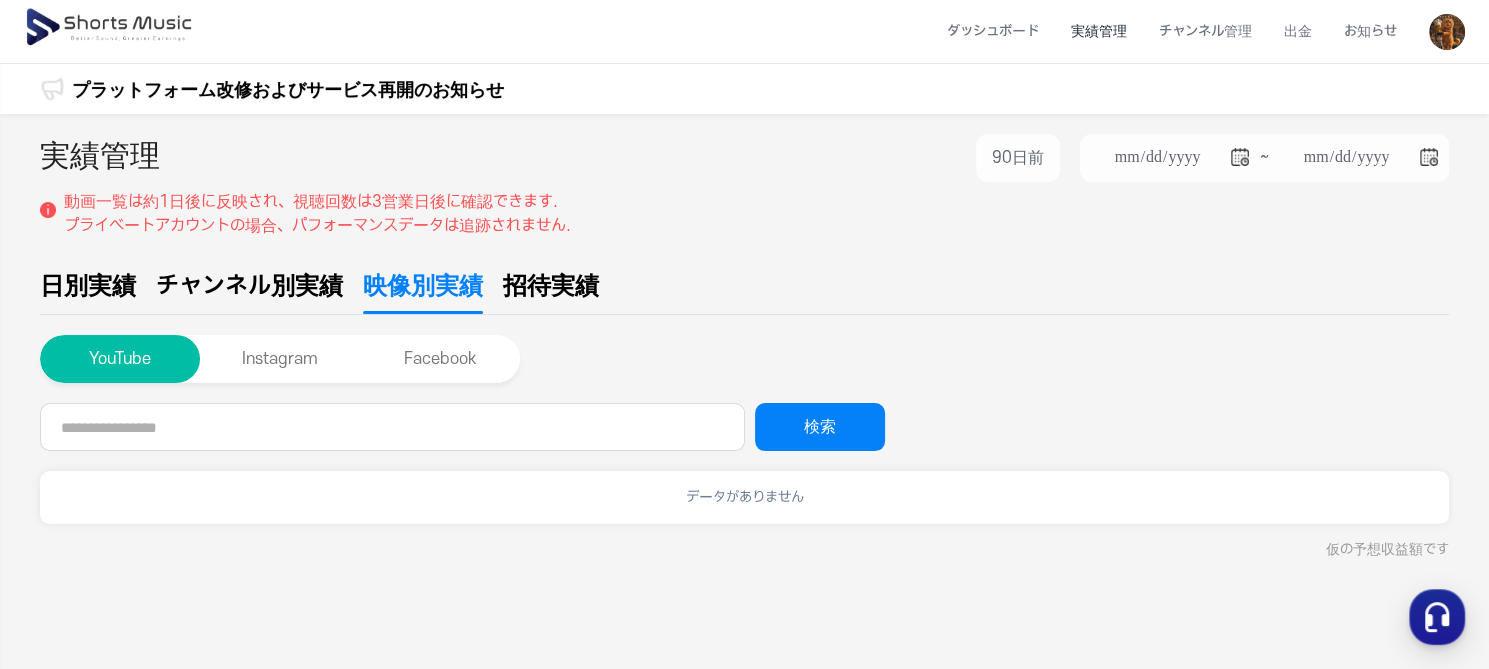 click on "チャンネル別実績" at bounding box center (249, 286) 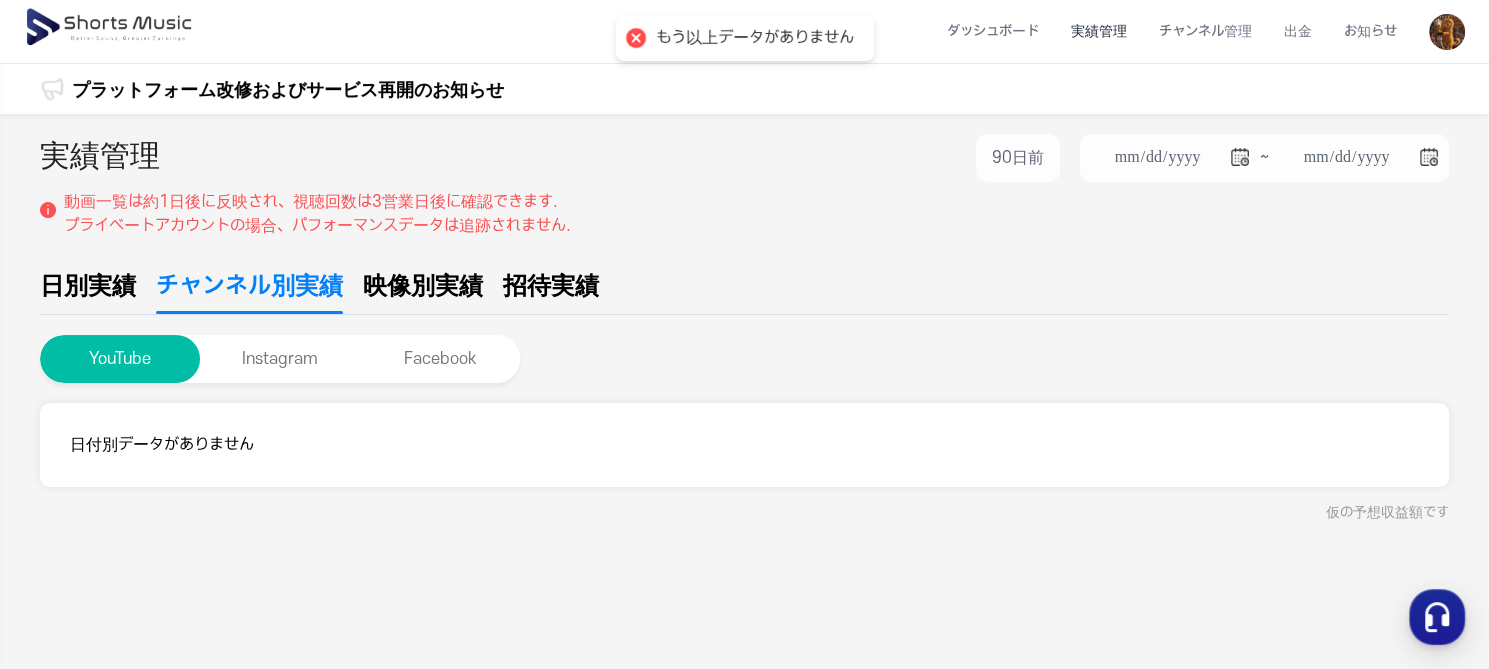 click on "日別実績" at bounding box center [88, 286] 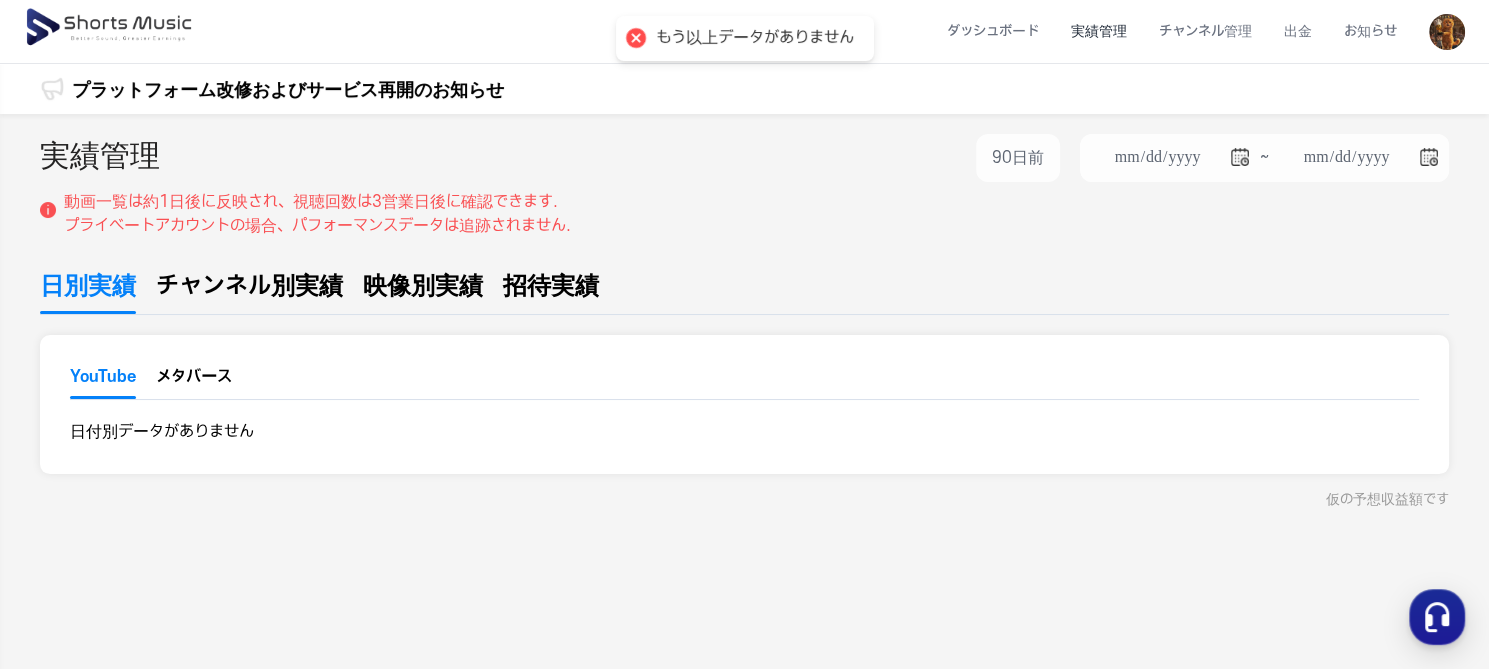 click on "チャンネル別実績" at bounding box center (249, 286) 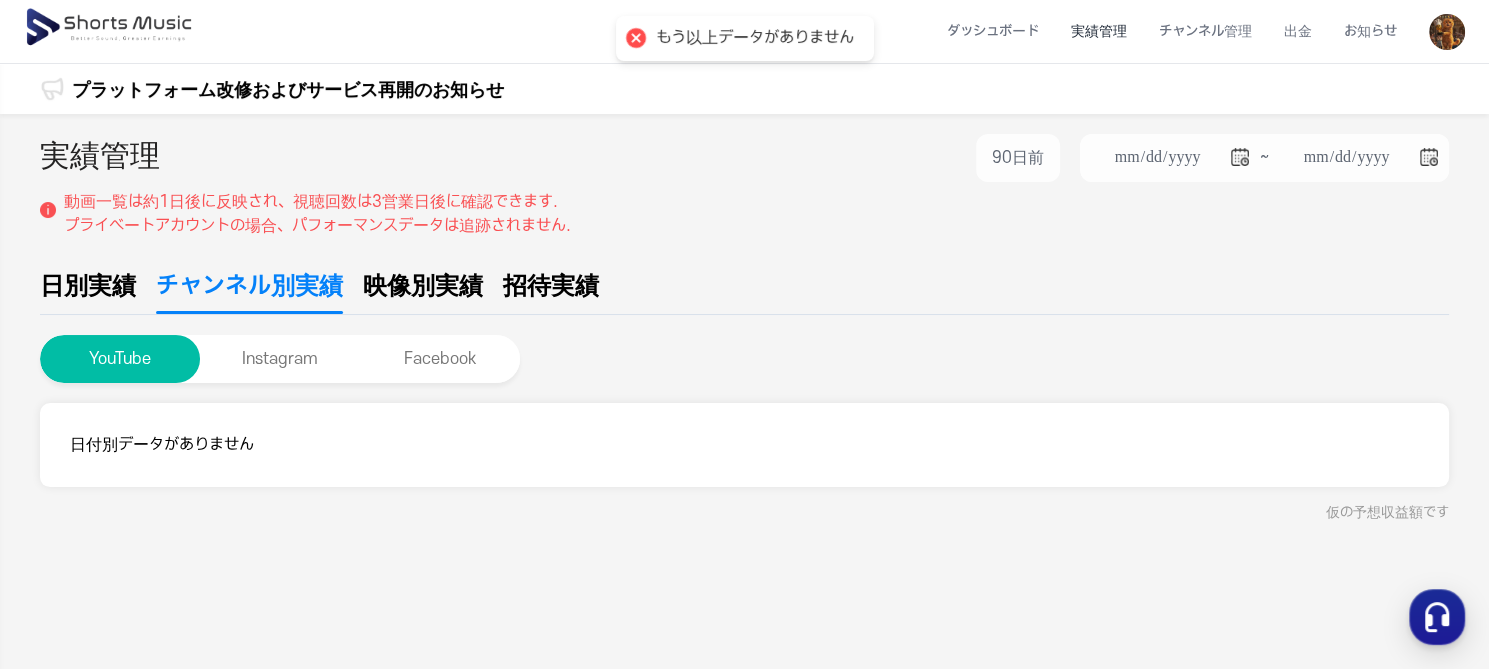 click on "映像別実績" at bounding box center [423, 286] 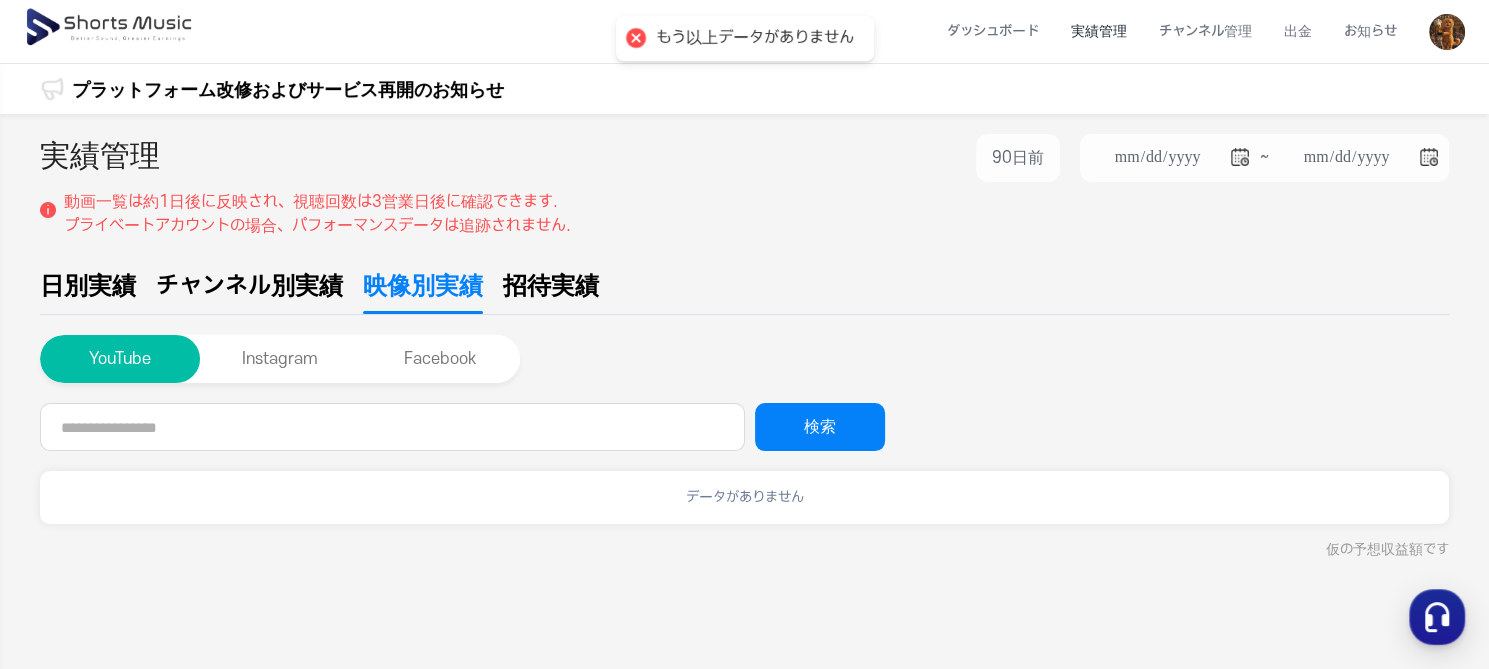 click on "招待実績" at bounding box center (551, 286) 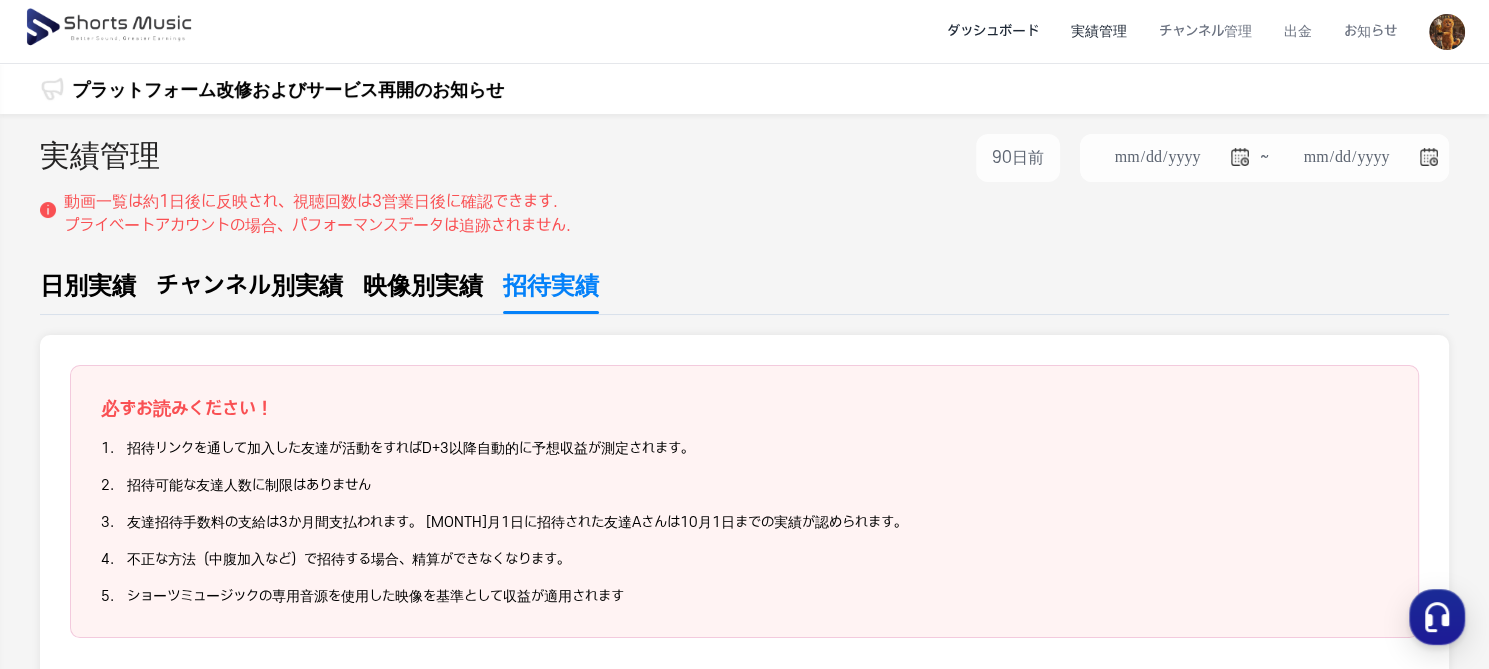 click on "ダッシュボード" at bounding box center [993, 31] 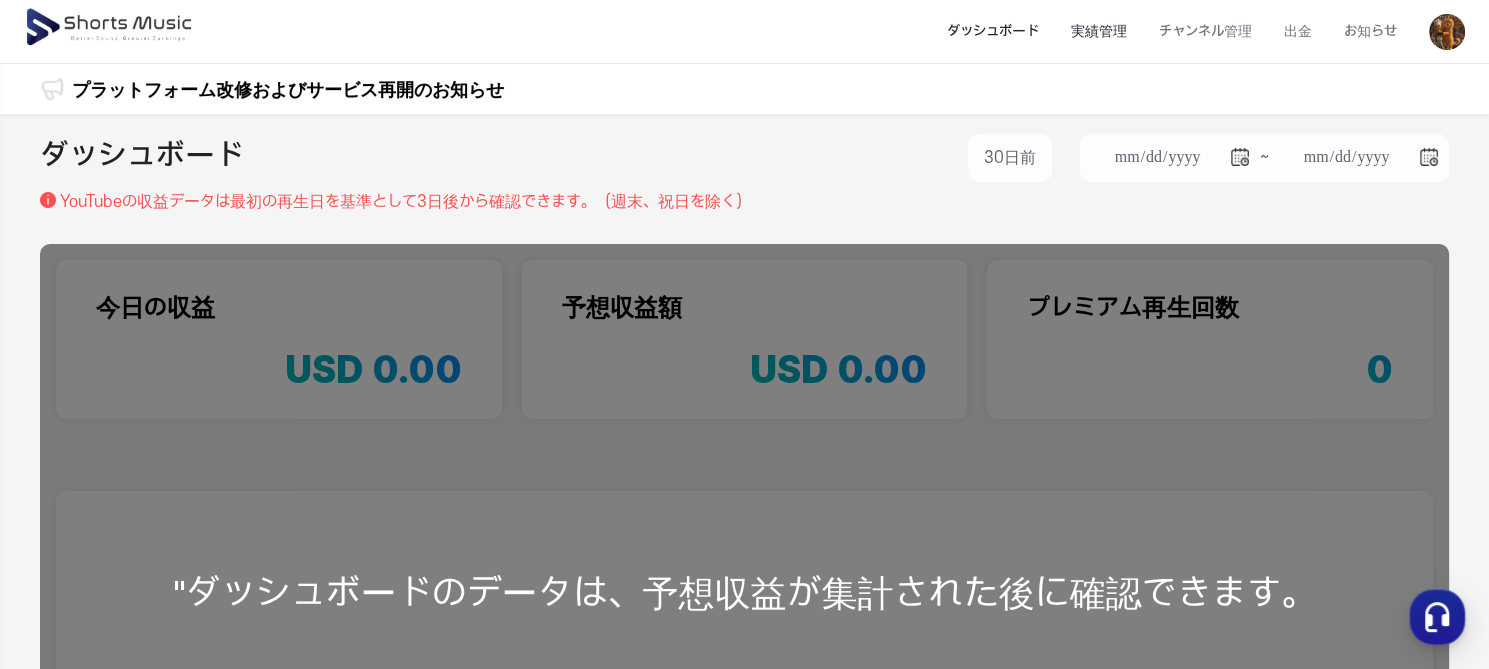 click on "実績管理" at bounding box center (1099, 31) 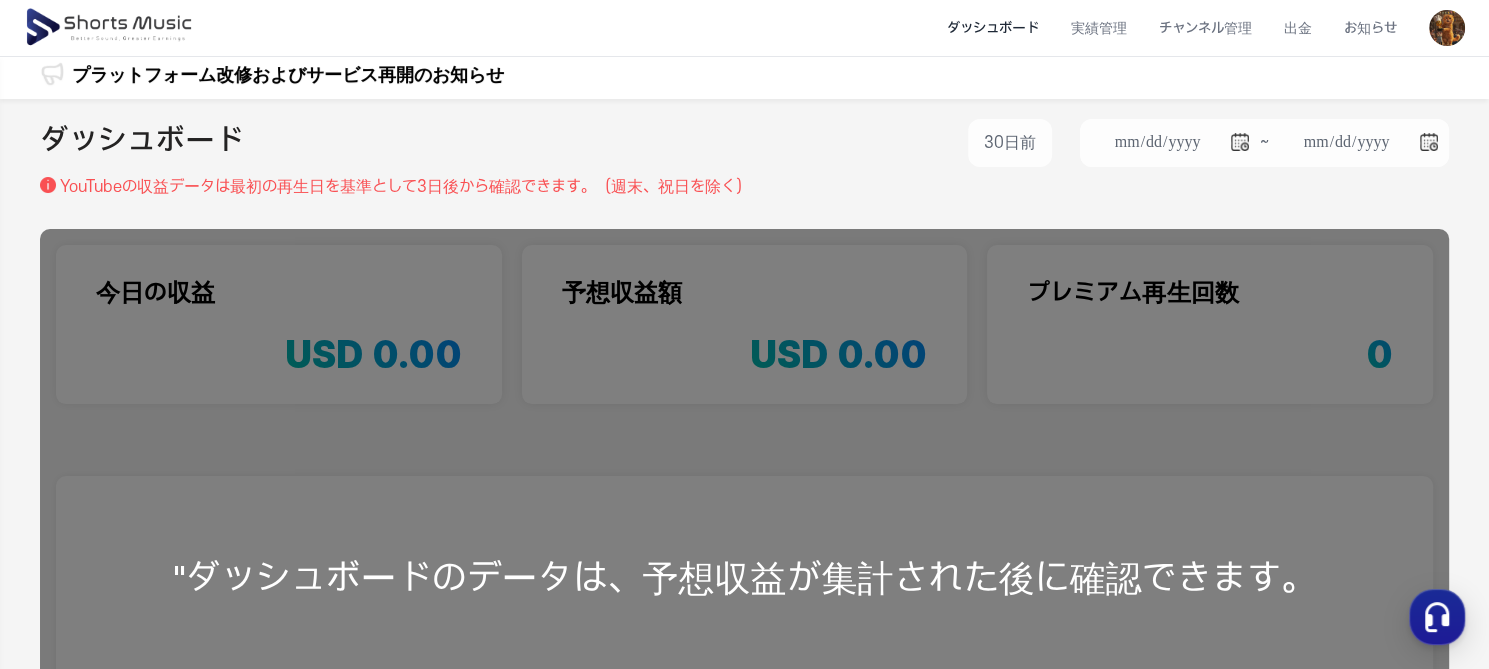 scroll, scrollTop: 0, scrollLeft: 0, axis: both 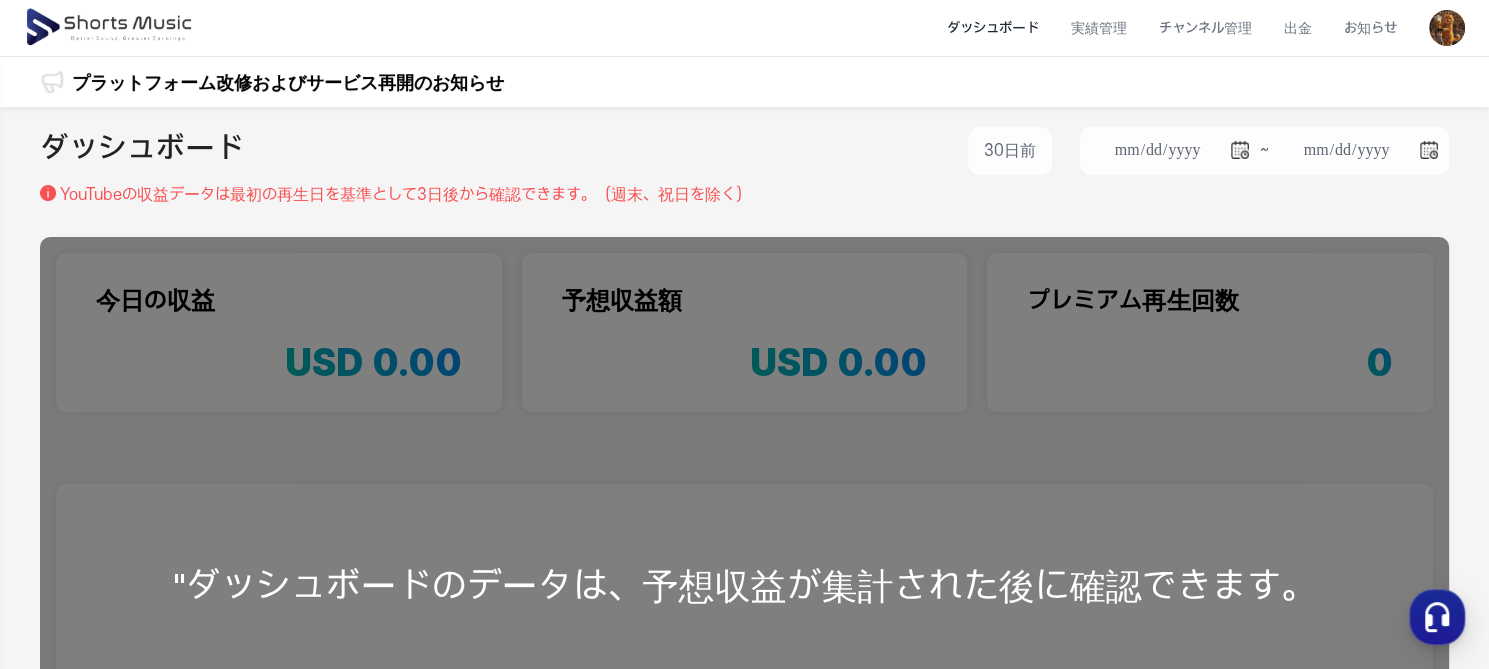 click at bounding box center (1447, 28) 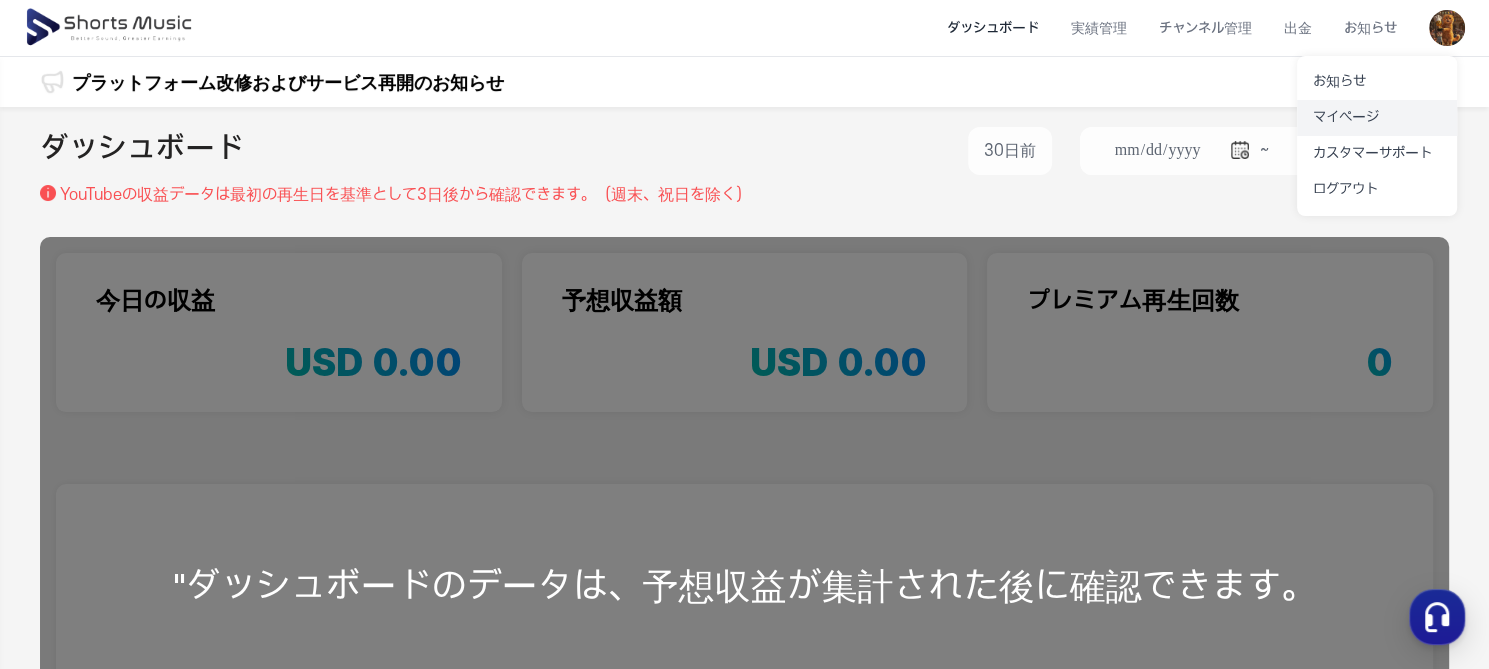 click on "マイページ" at bounding box center (1377, 118) 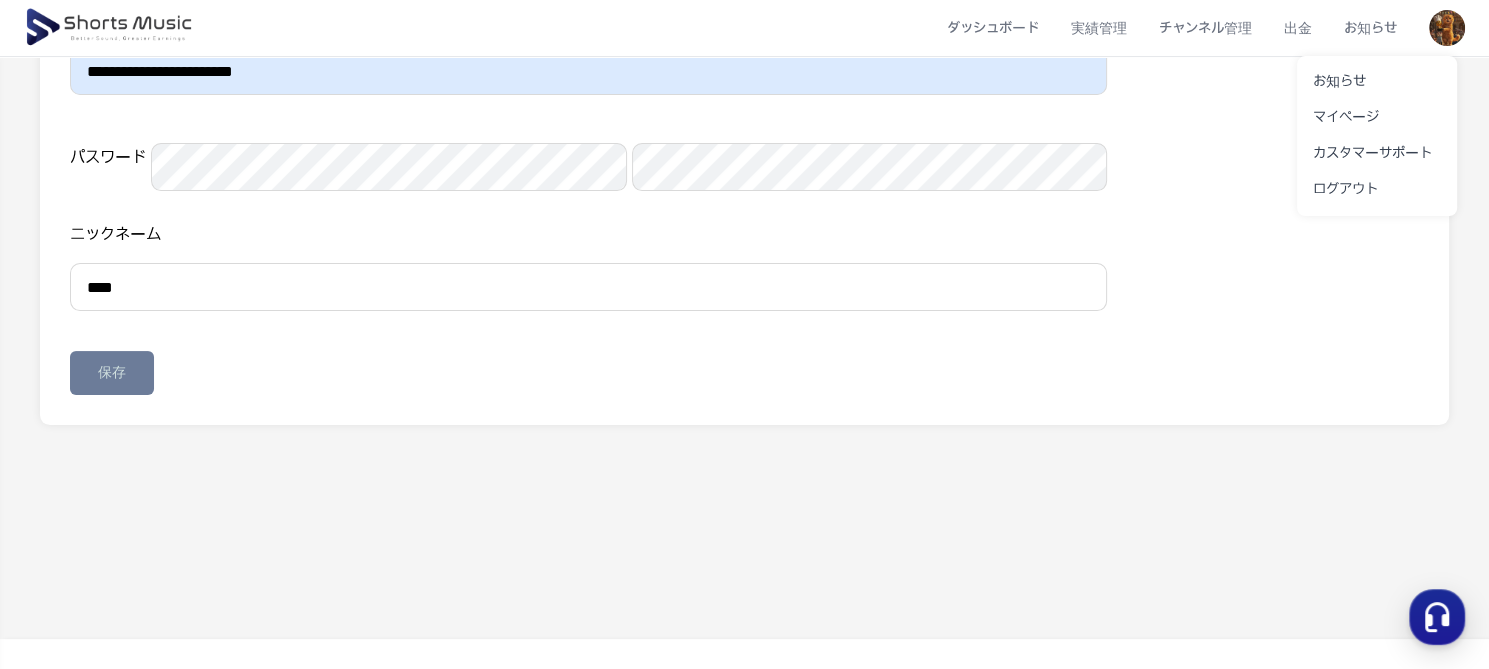 scroll, scrollTop: 394, scrollLeft: 0, axis: vertical 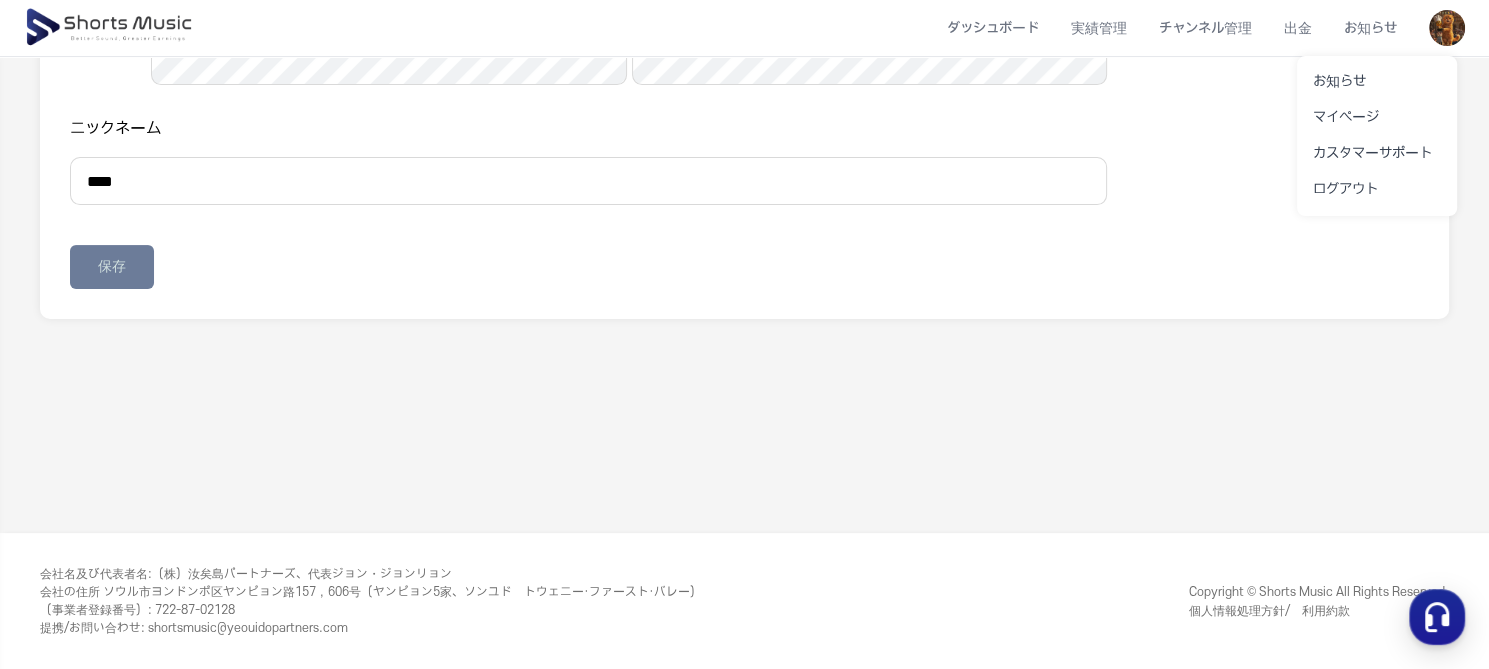 click at bounding box center [744, 334] 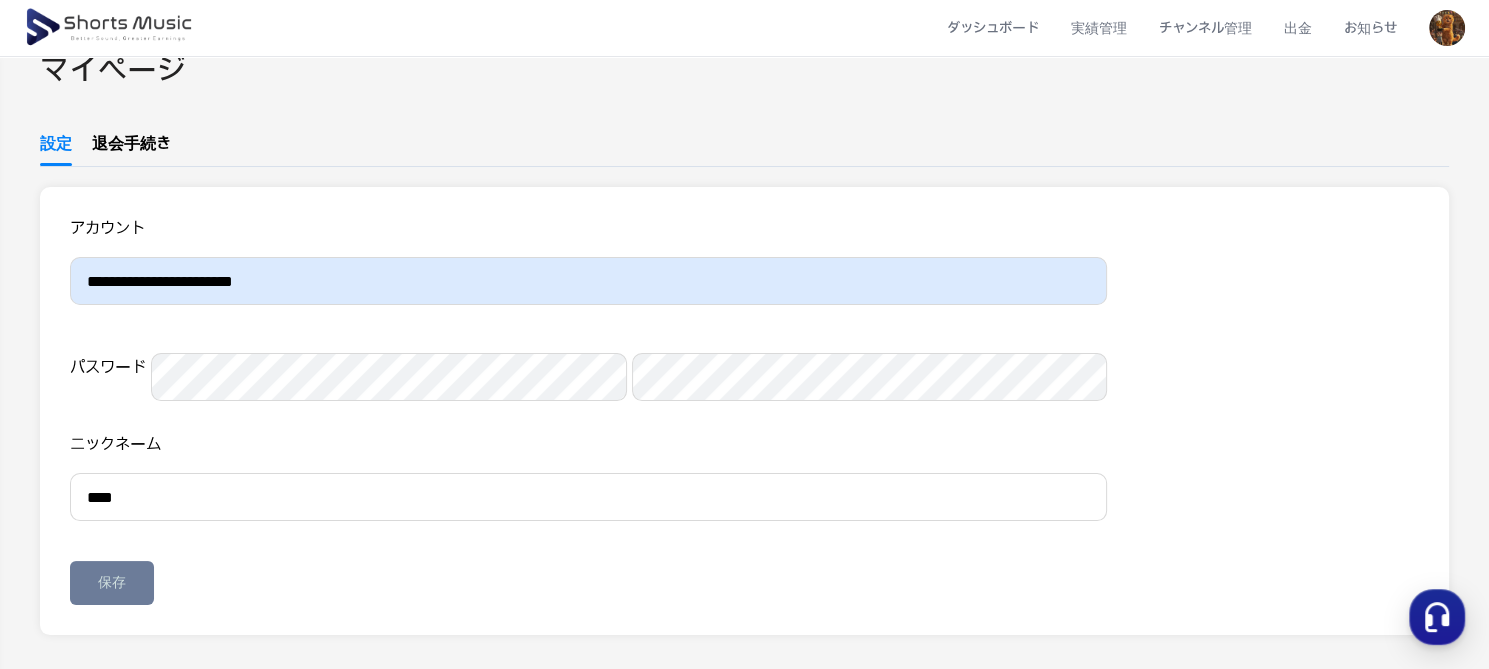 scroll, scrollTop: 0, scrollLeft: 0, axis: both 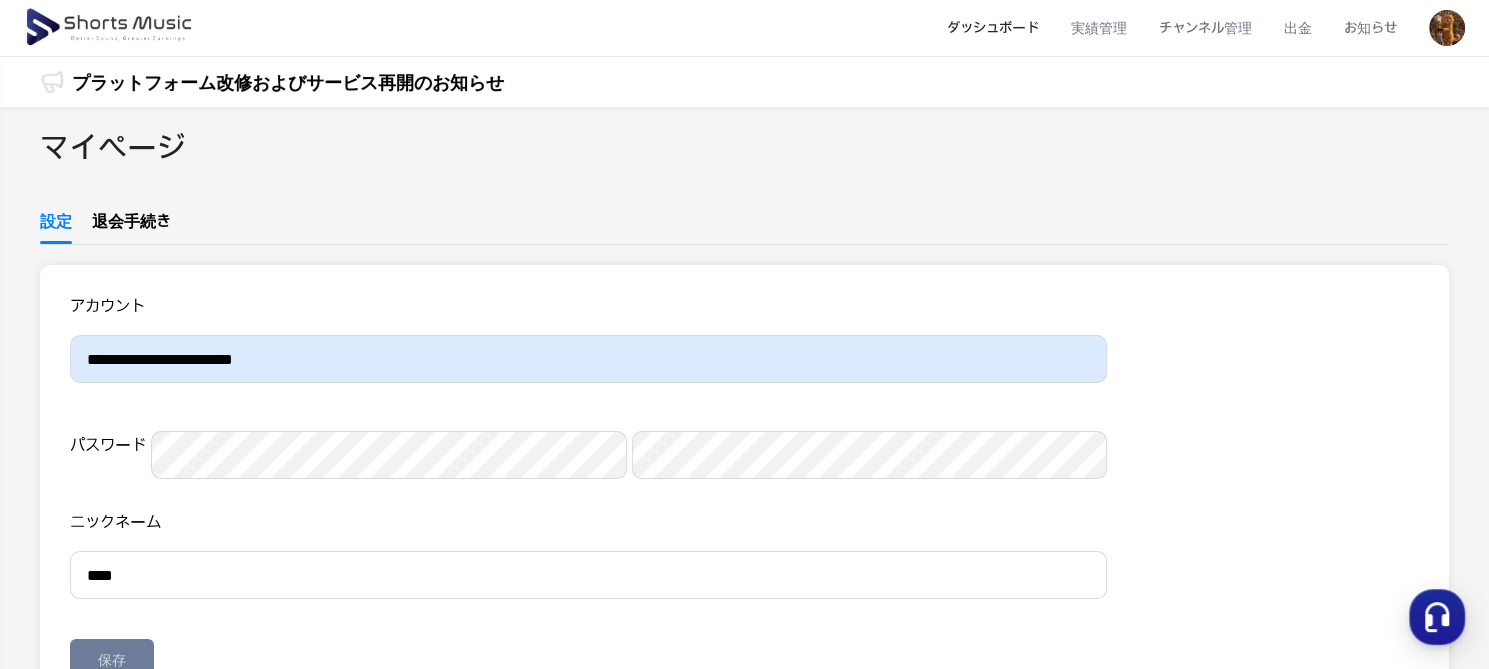 click on "ダッシュボード" at bounding box center [993, 28] 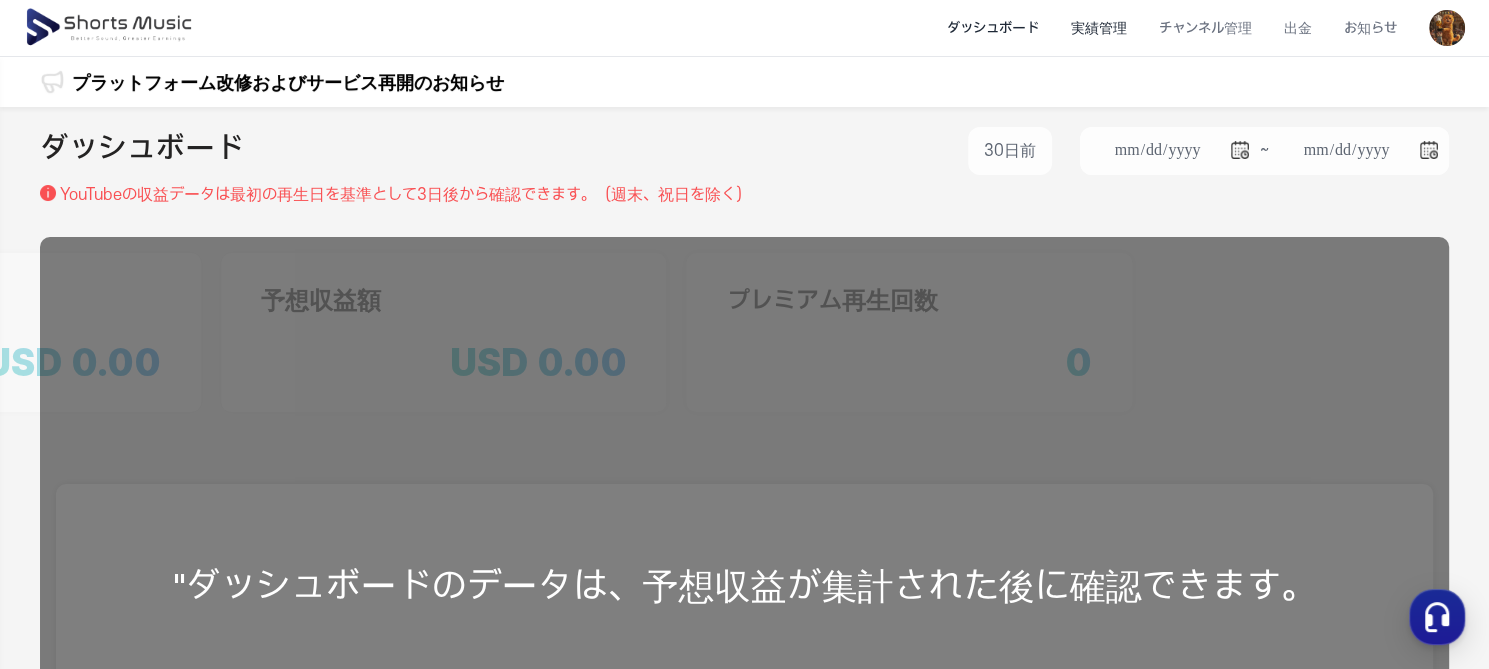 click on "実績管理" at bounding box center (1099, 28) 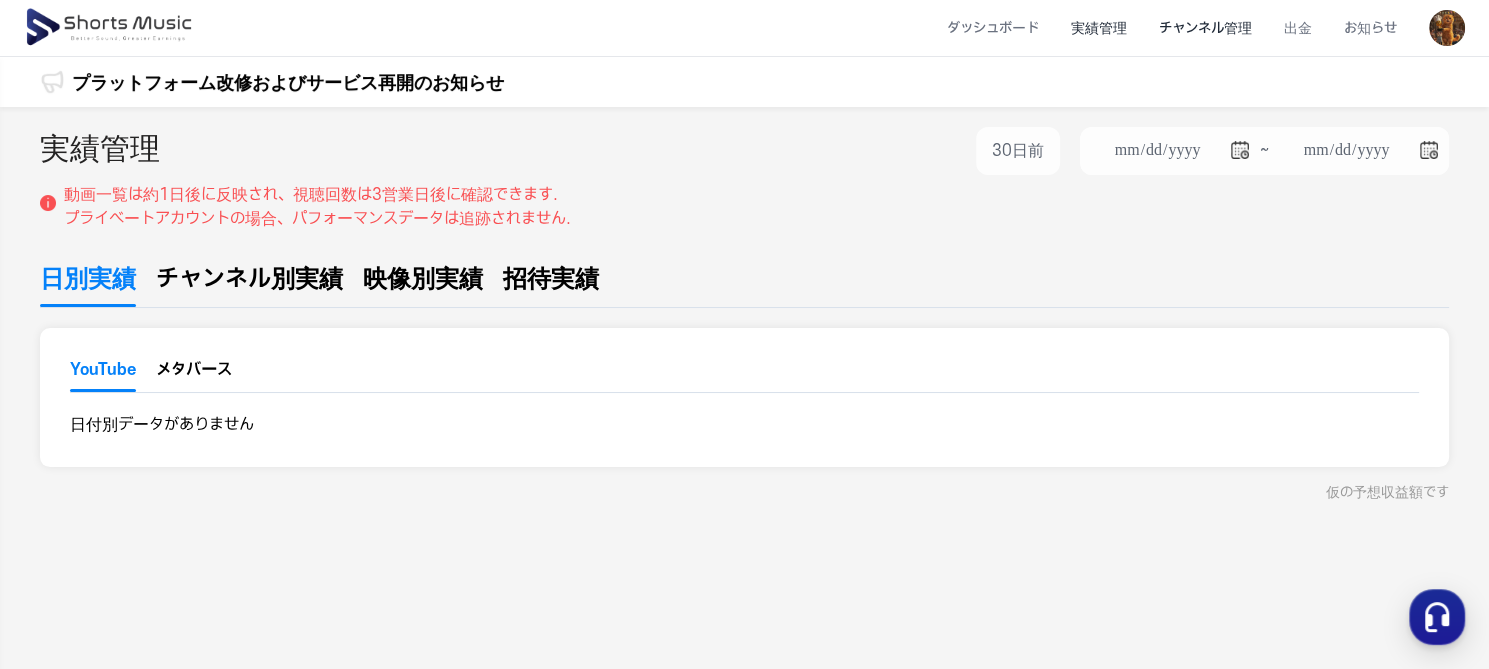 click on "チャンネル管理" at bounding box center [1205, 28] 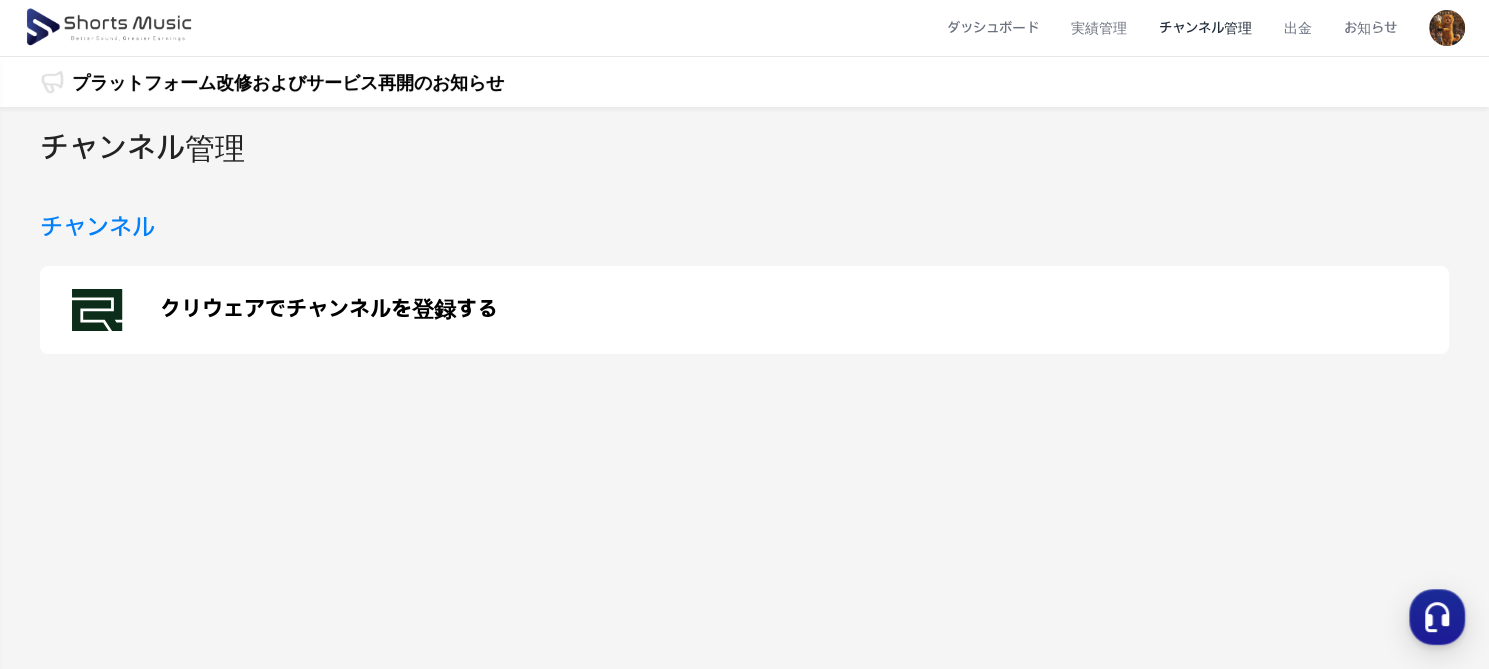 click on "チャンネル" at bounding box center (97, 228) 